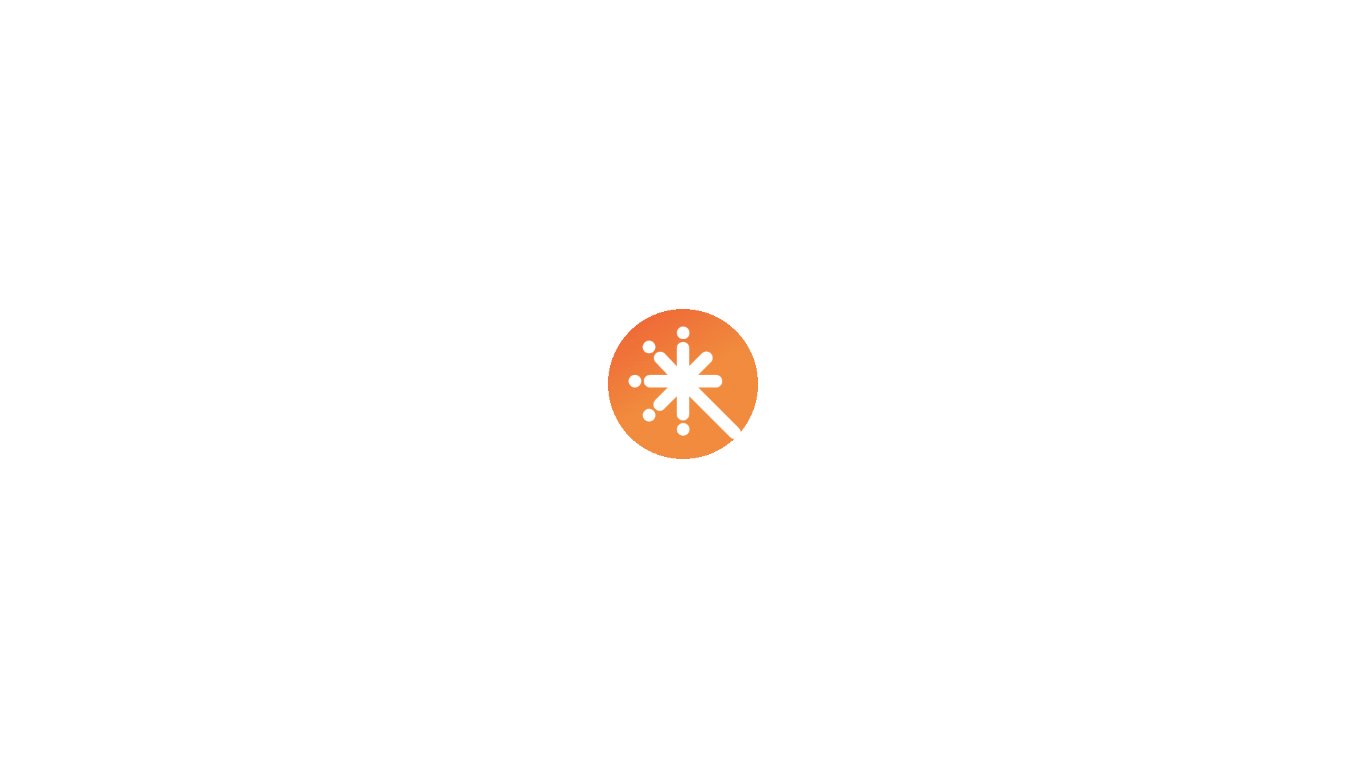 scroll, scrollTop: 0, scrollLeft: 0, axis: both 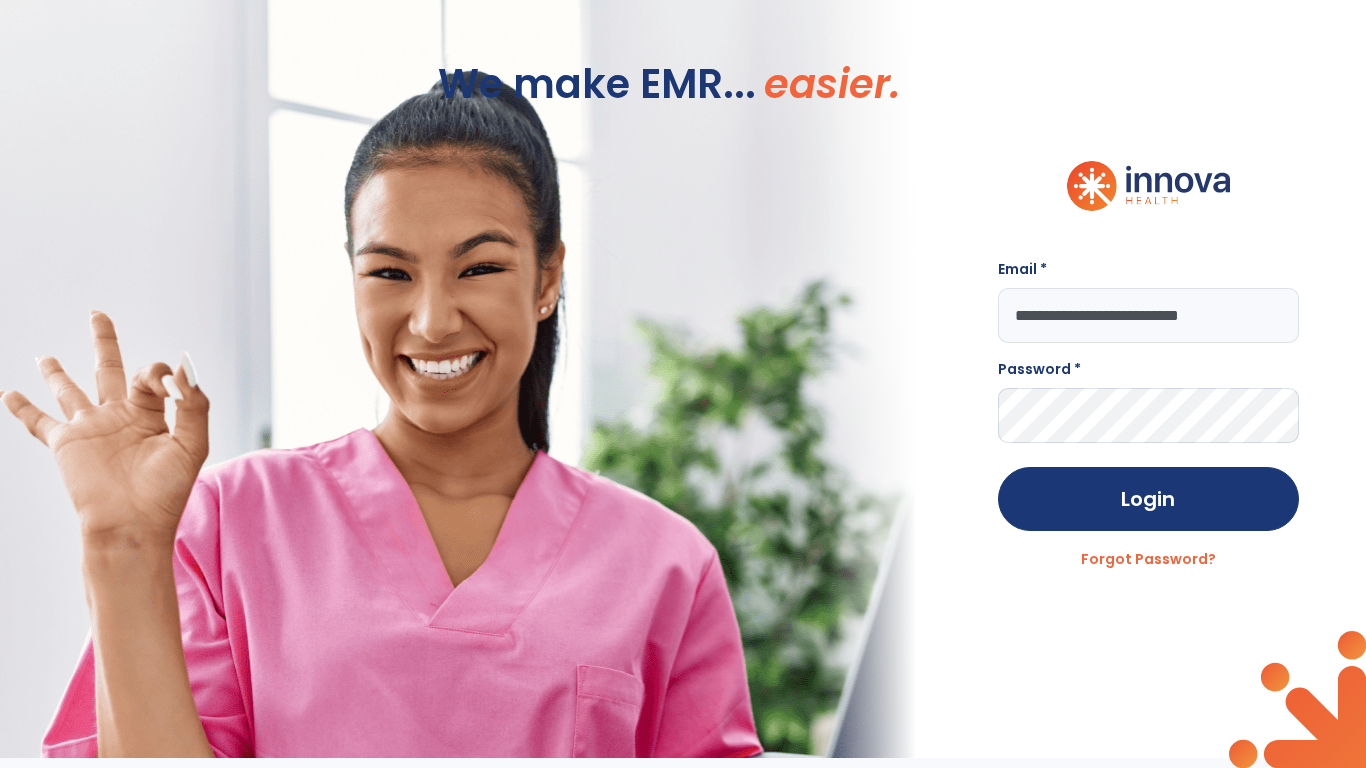 type on "**********" 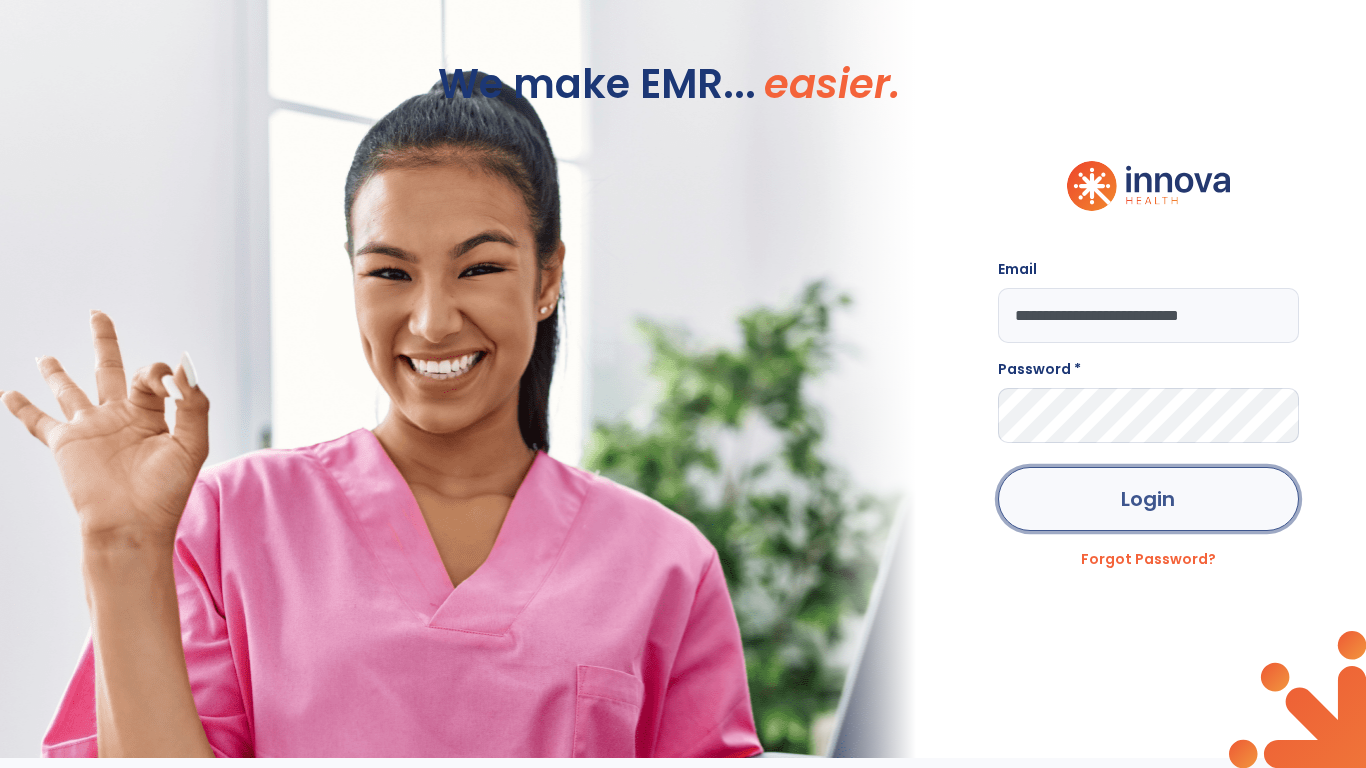 click on "Login" 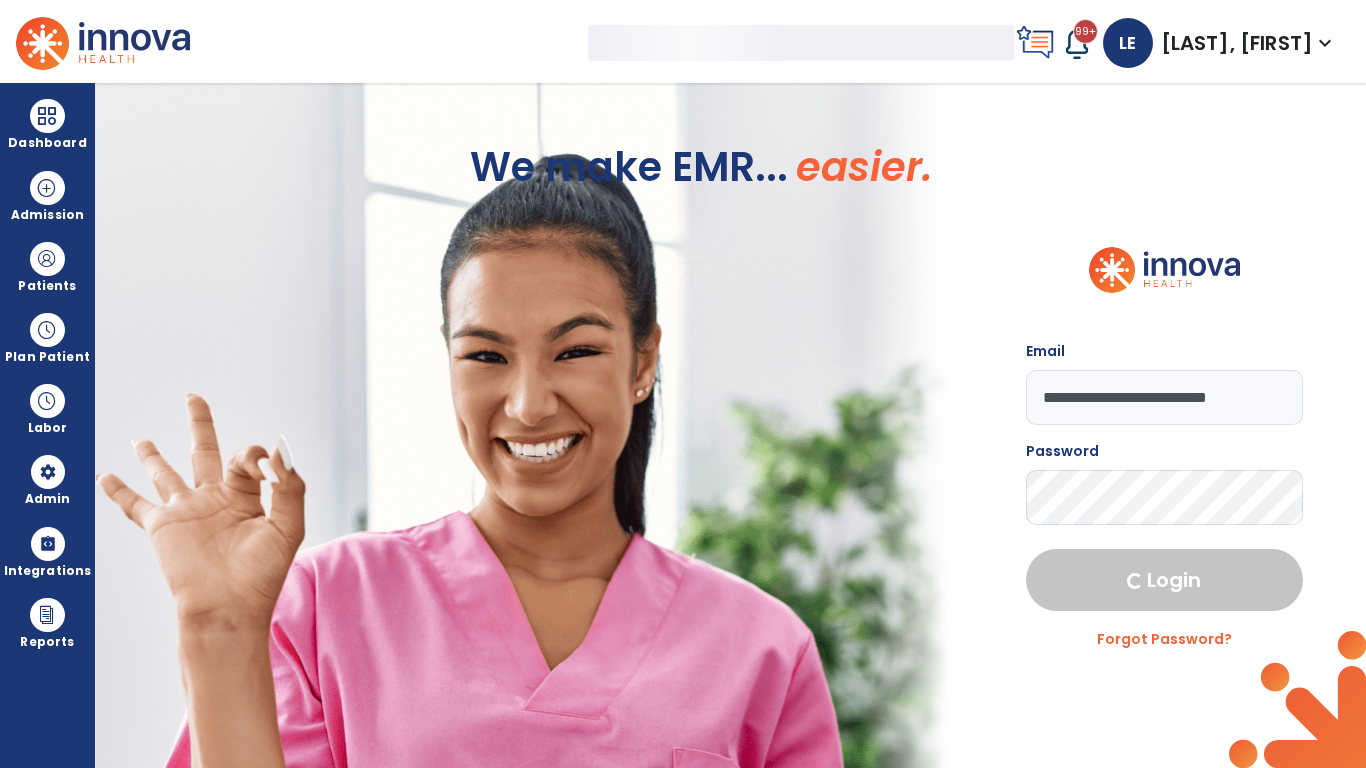 select on "***" 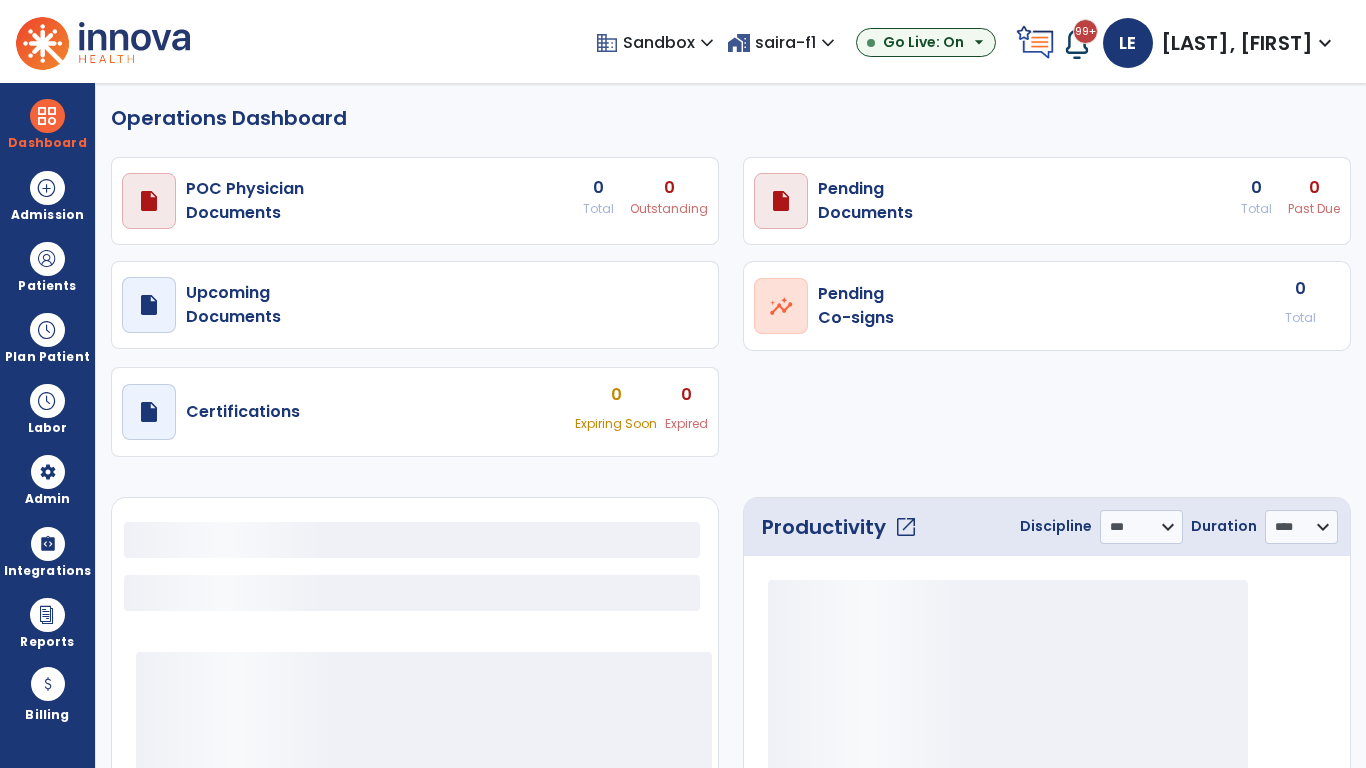 select on "***" 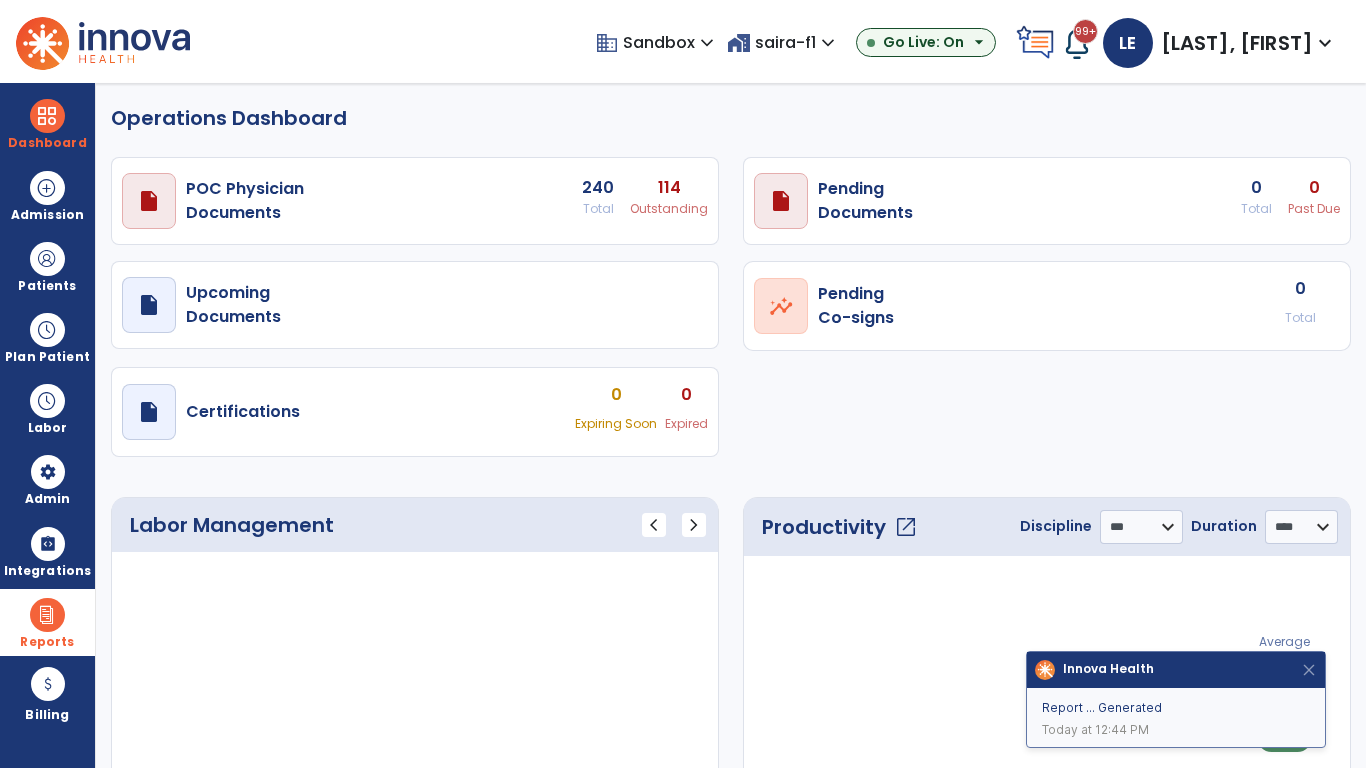 click at bounding box center [47, 615] 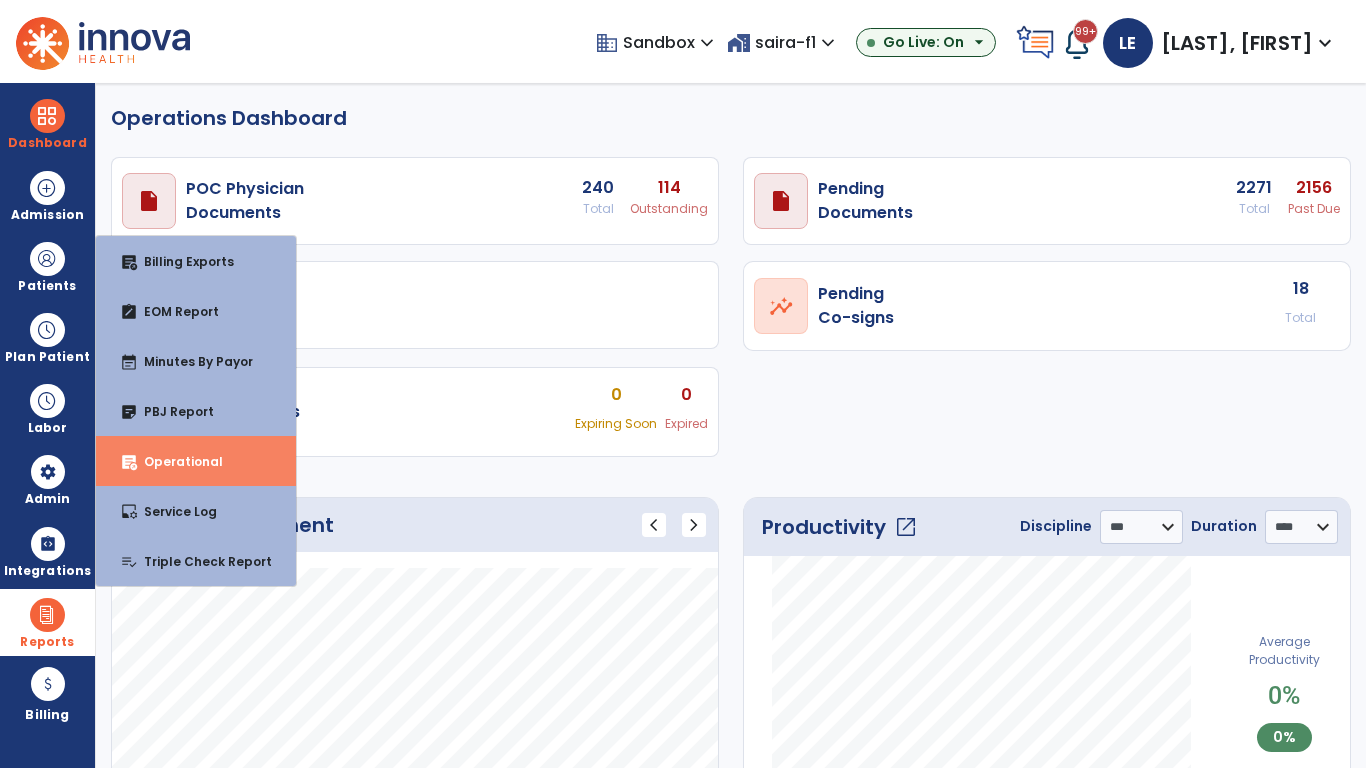 click on "Operational" at bounding box center (175, 461) 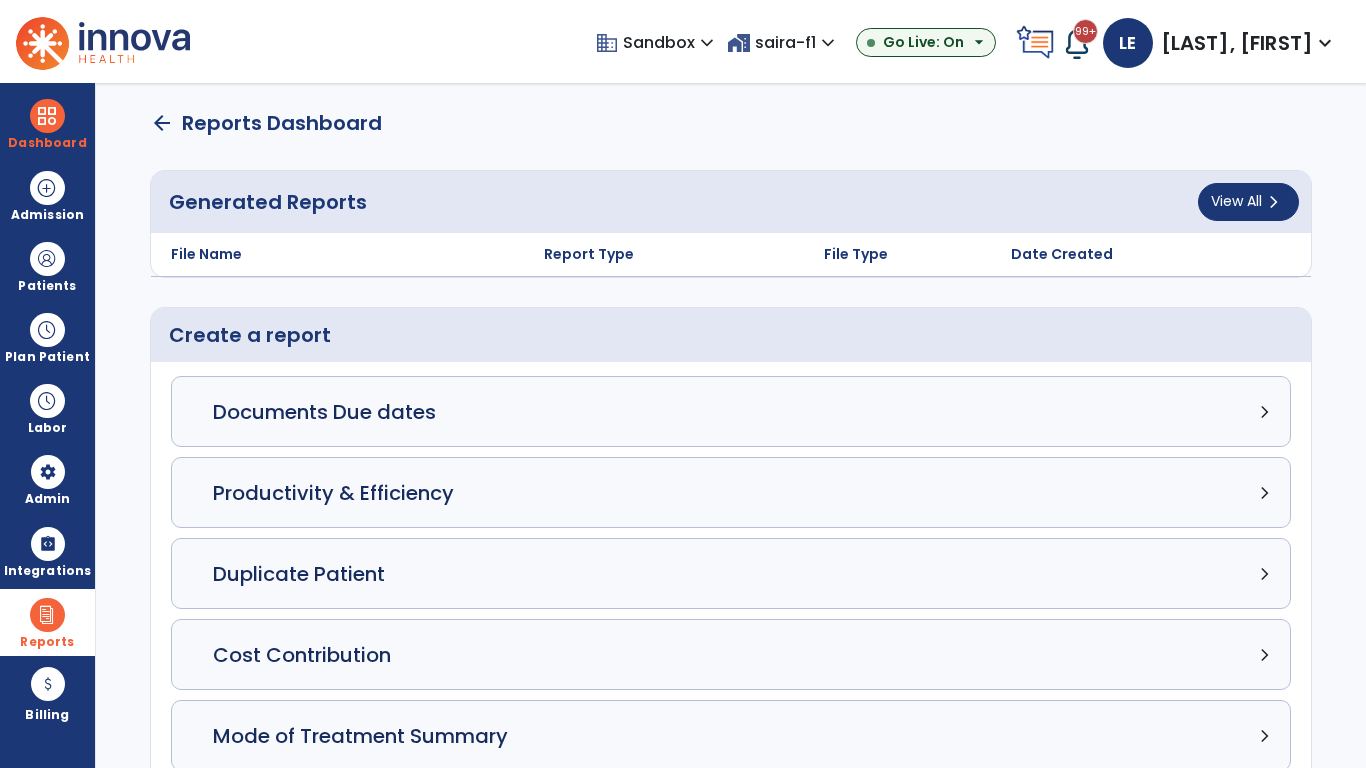 click on "Census Detail chevron_right" 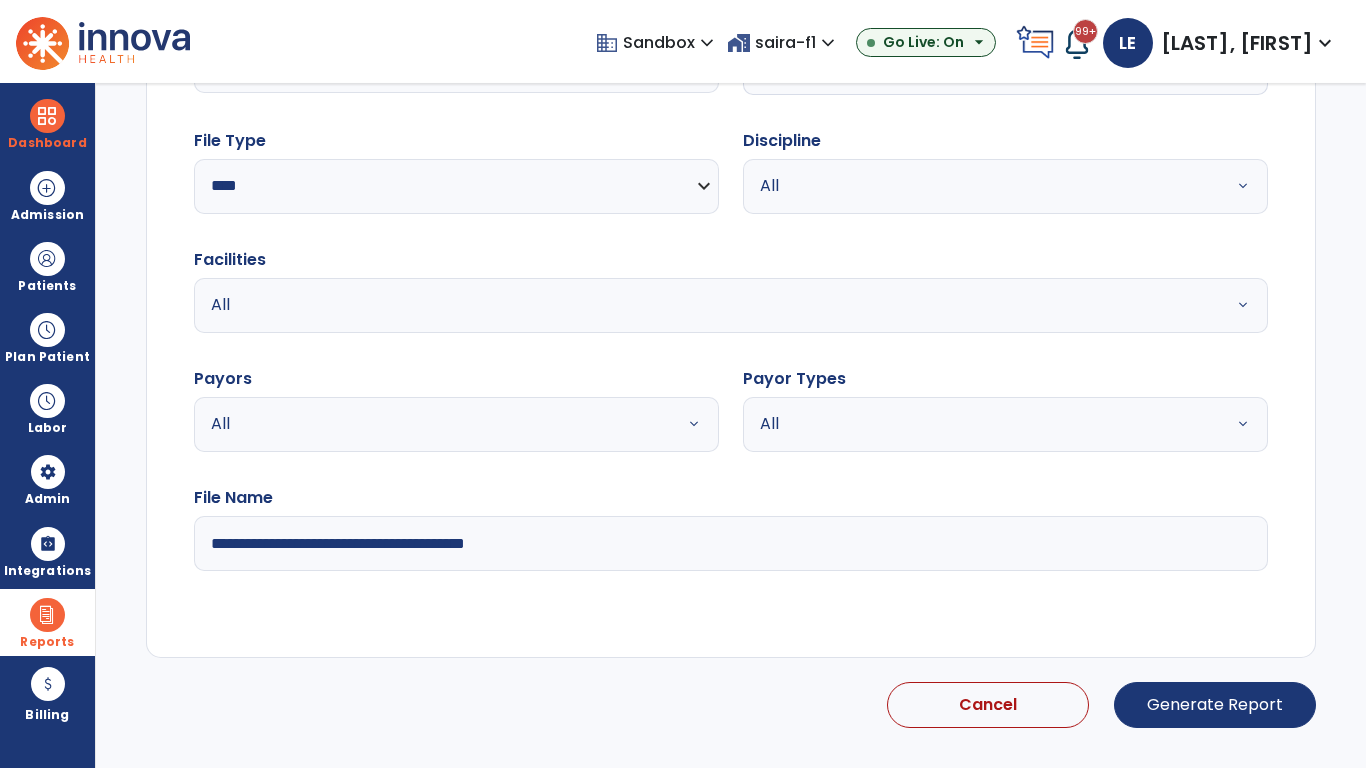 select on "*****" 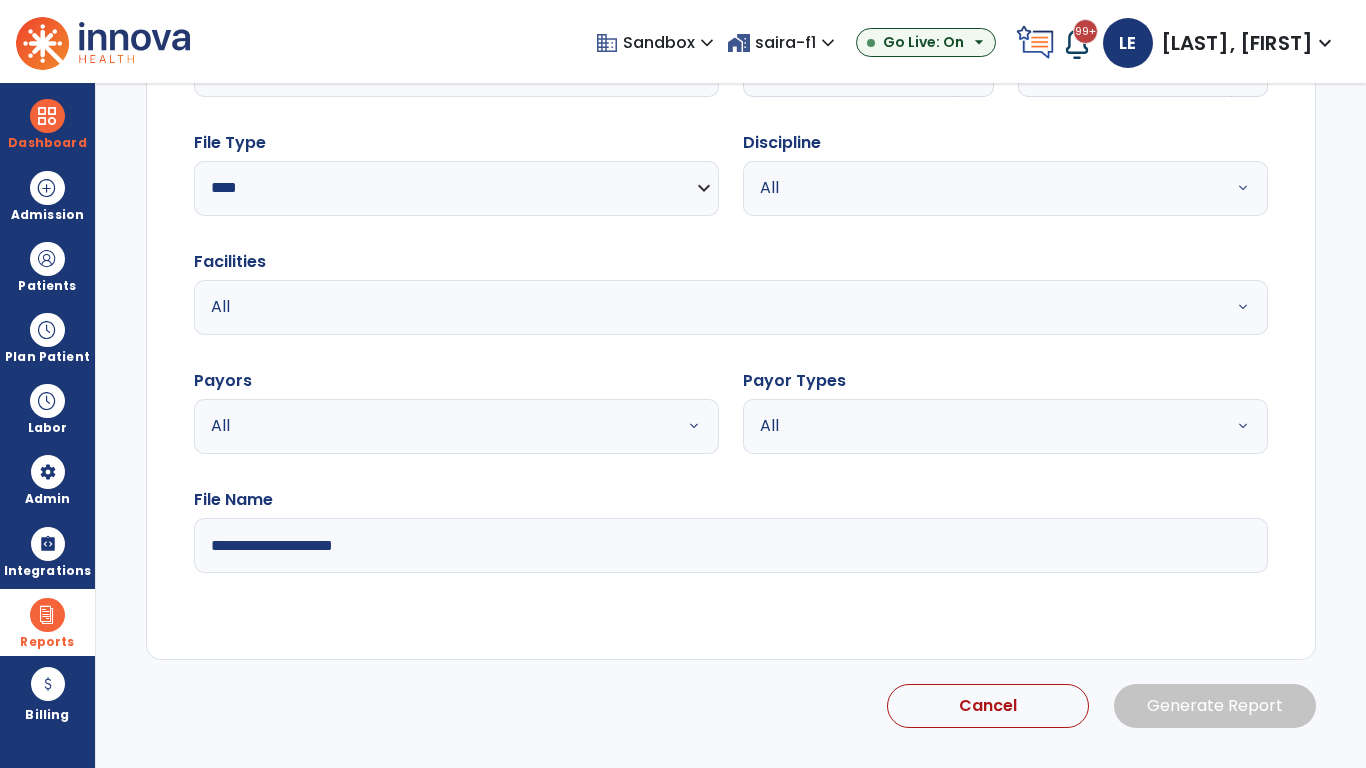 scroll, scrollTop: 192, scrollLeft: 0, axis: vertical 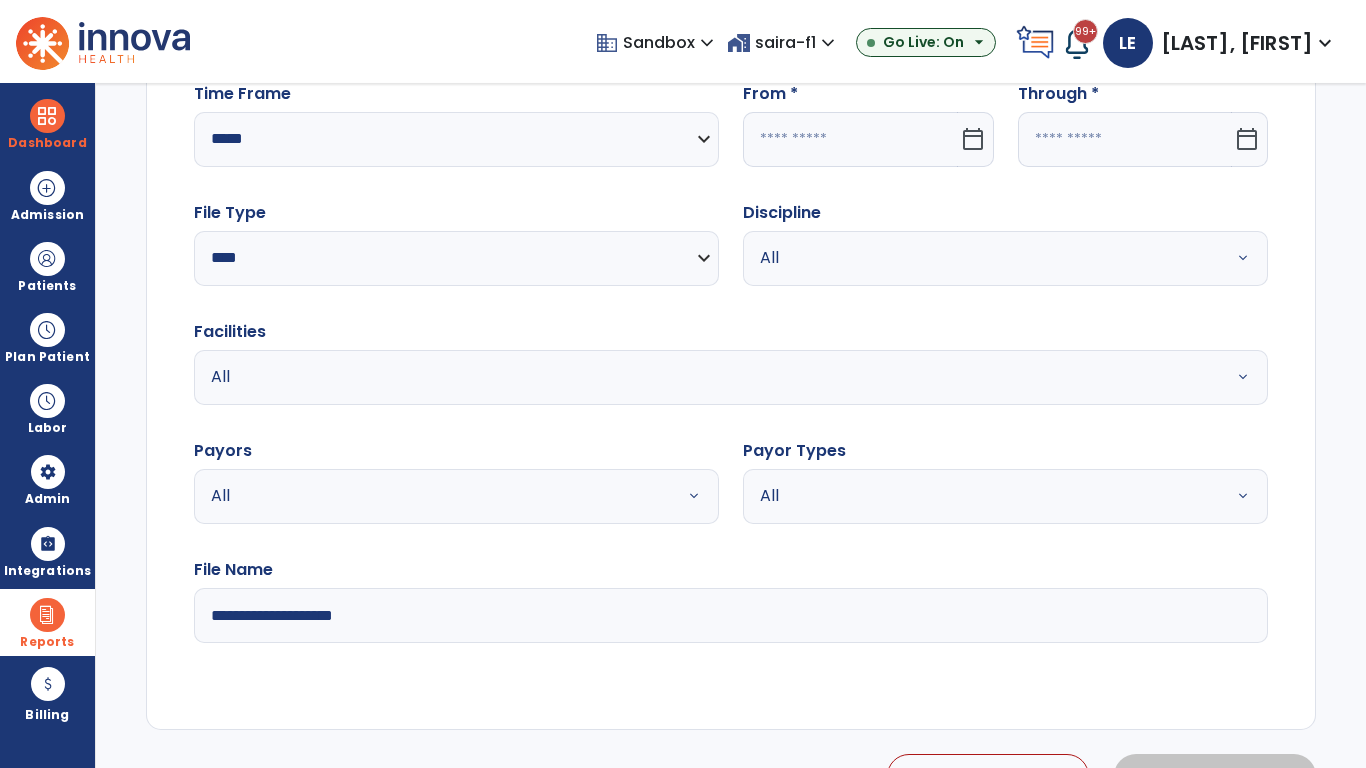 click 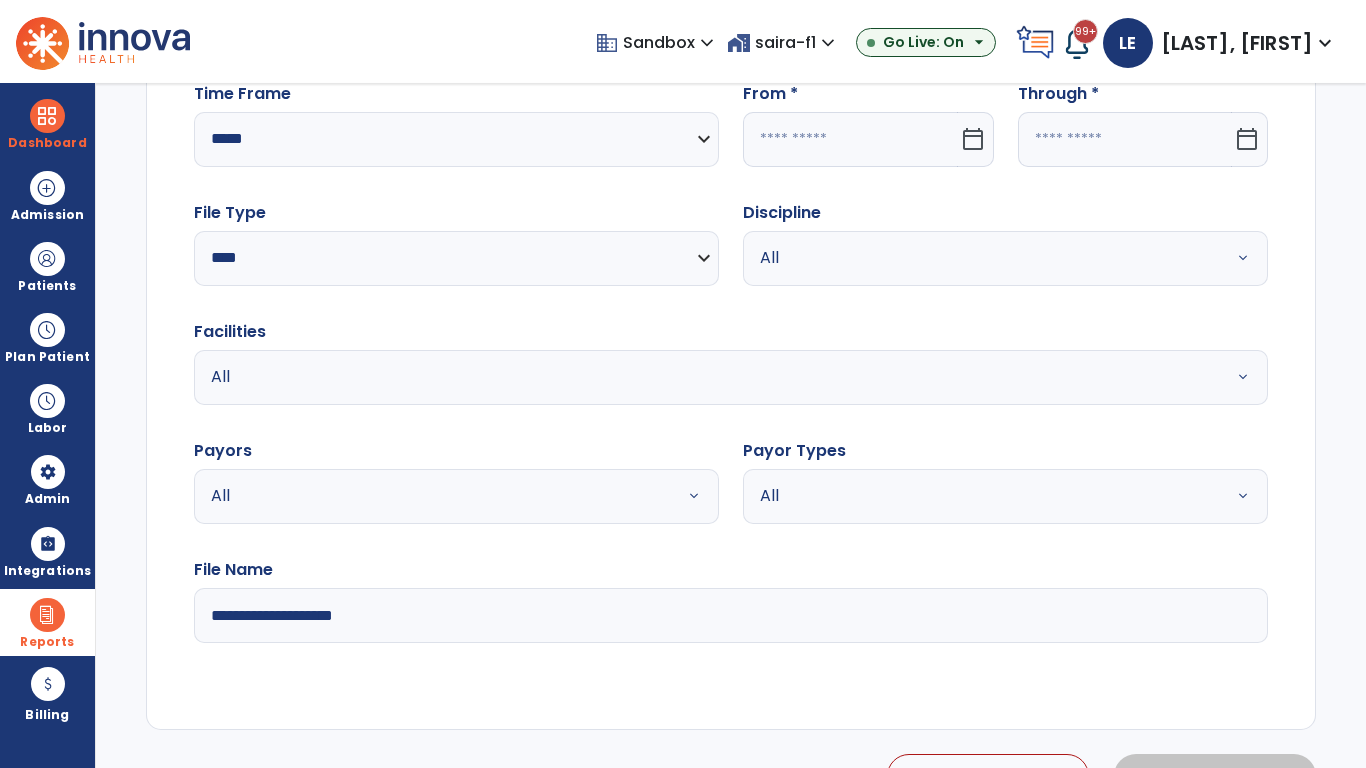 select on "*" 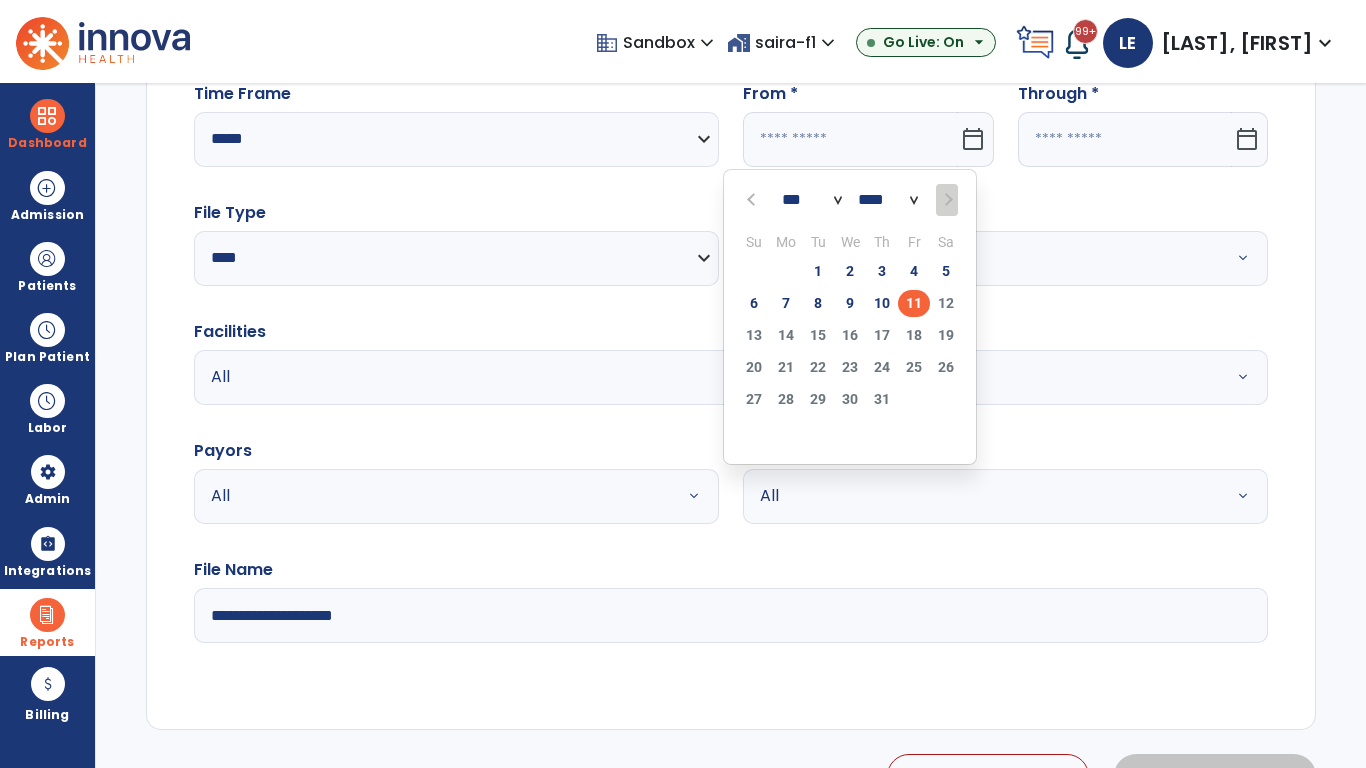 select on "****" 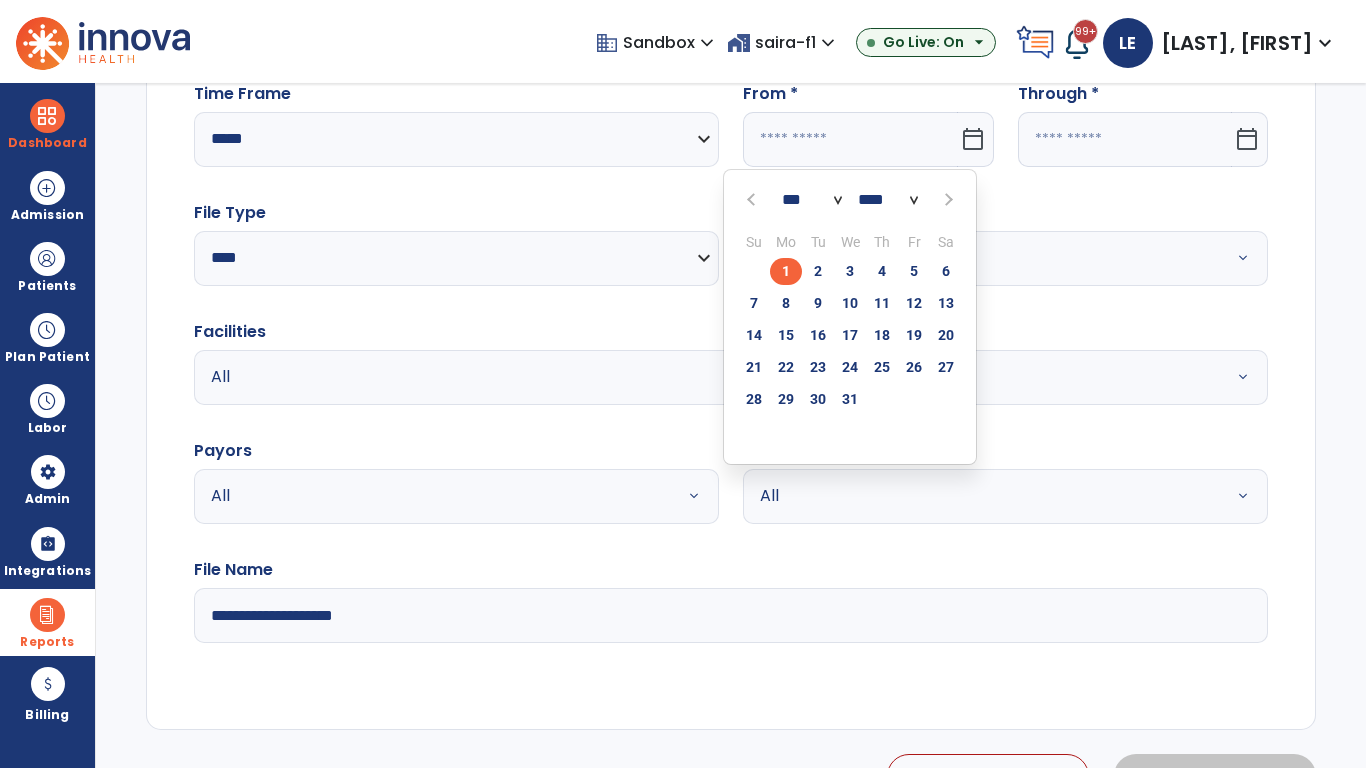 select on "**" 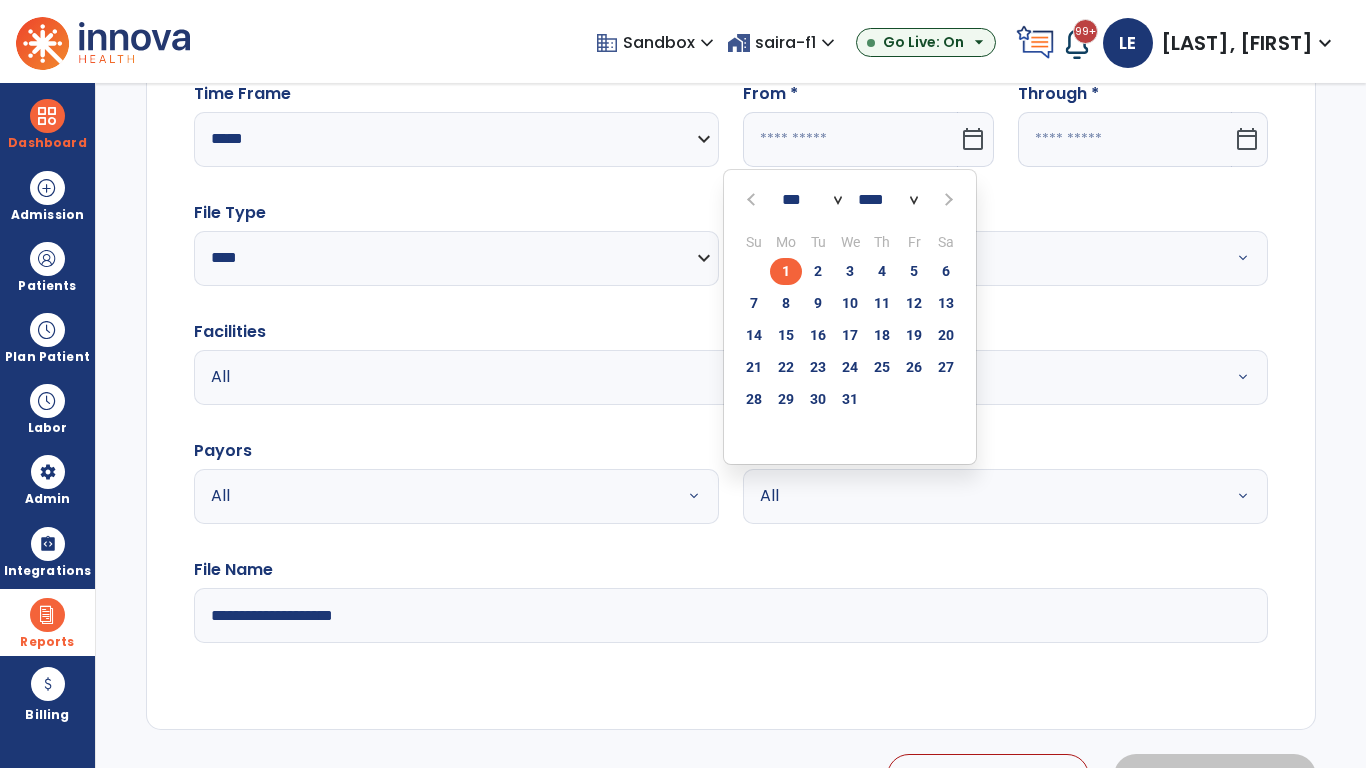type on "**********" 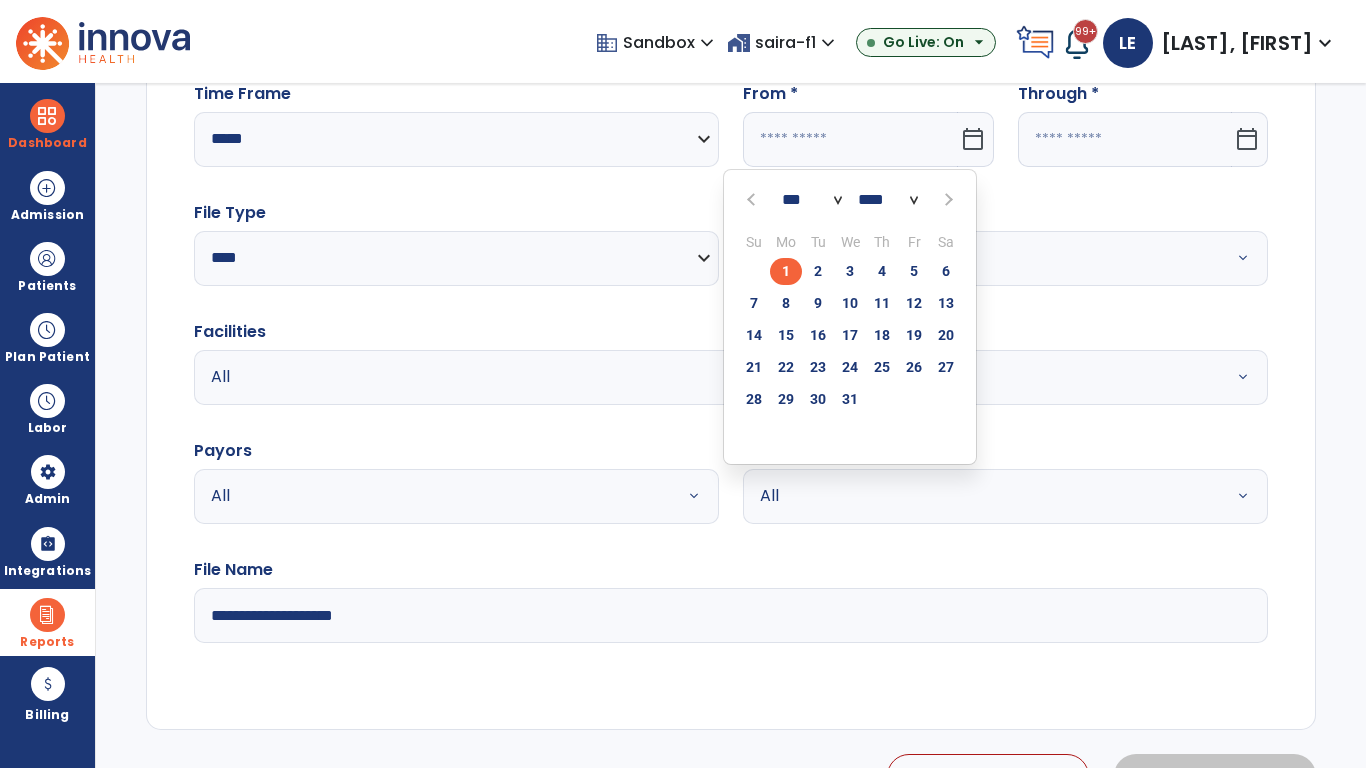 type on "*********" 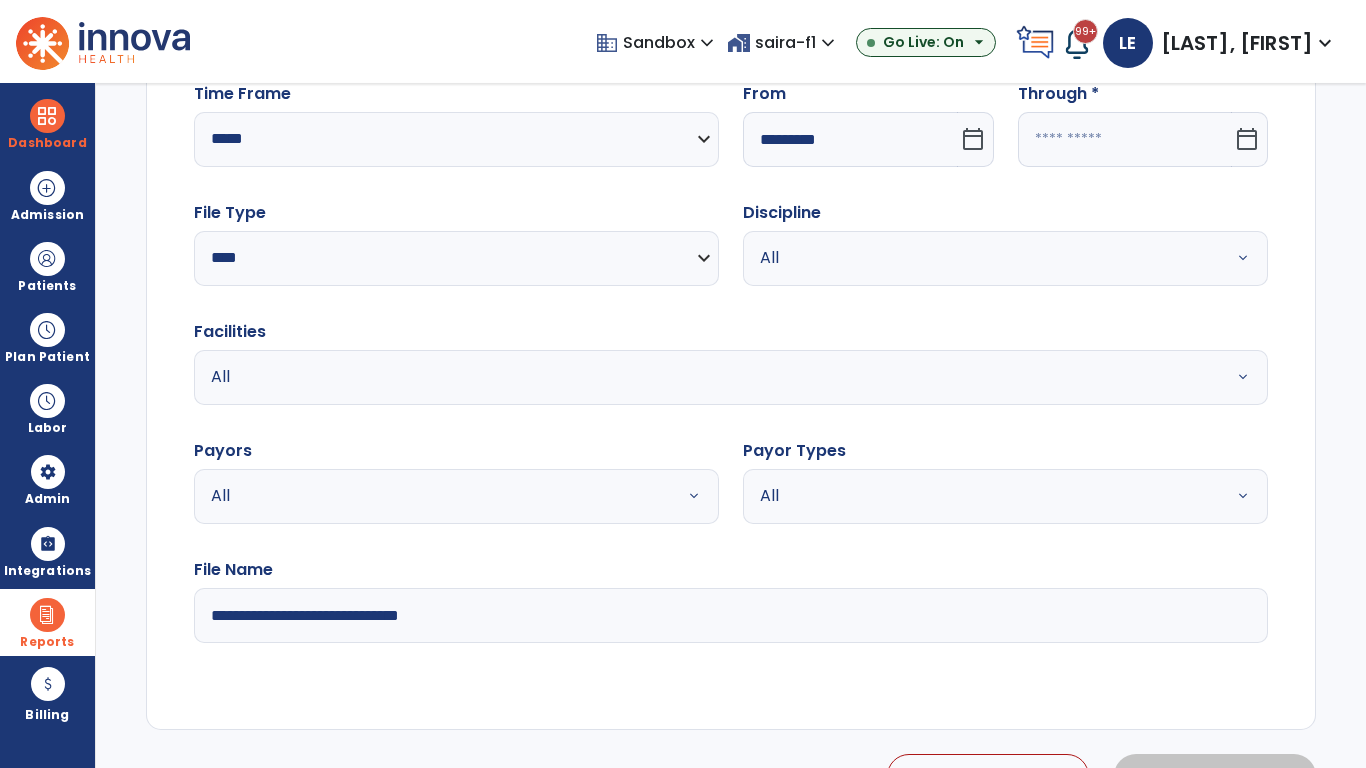 click 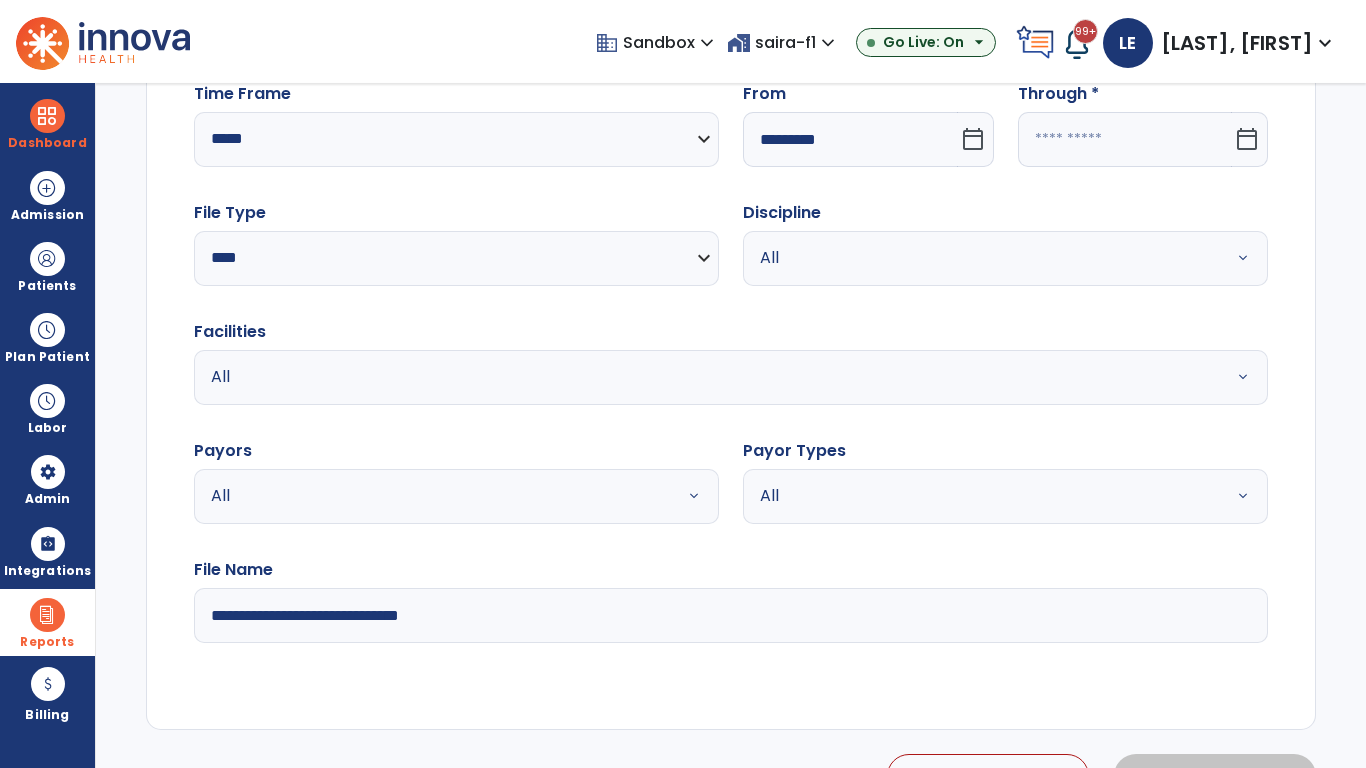 select on "*" 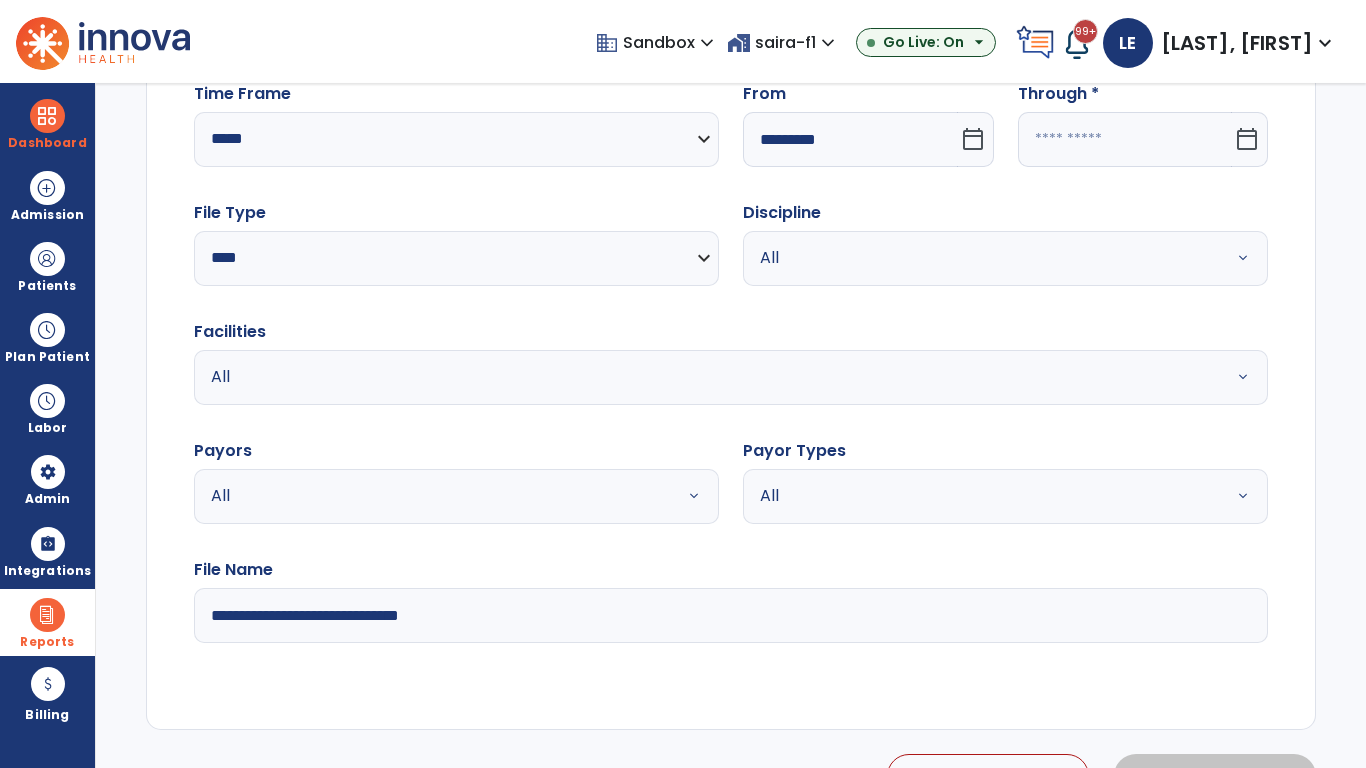 select on "****" 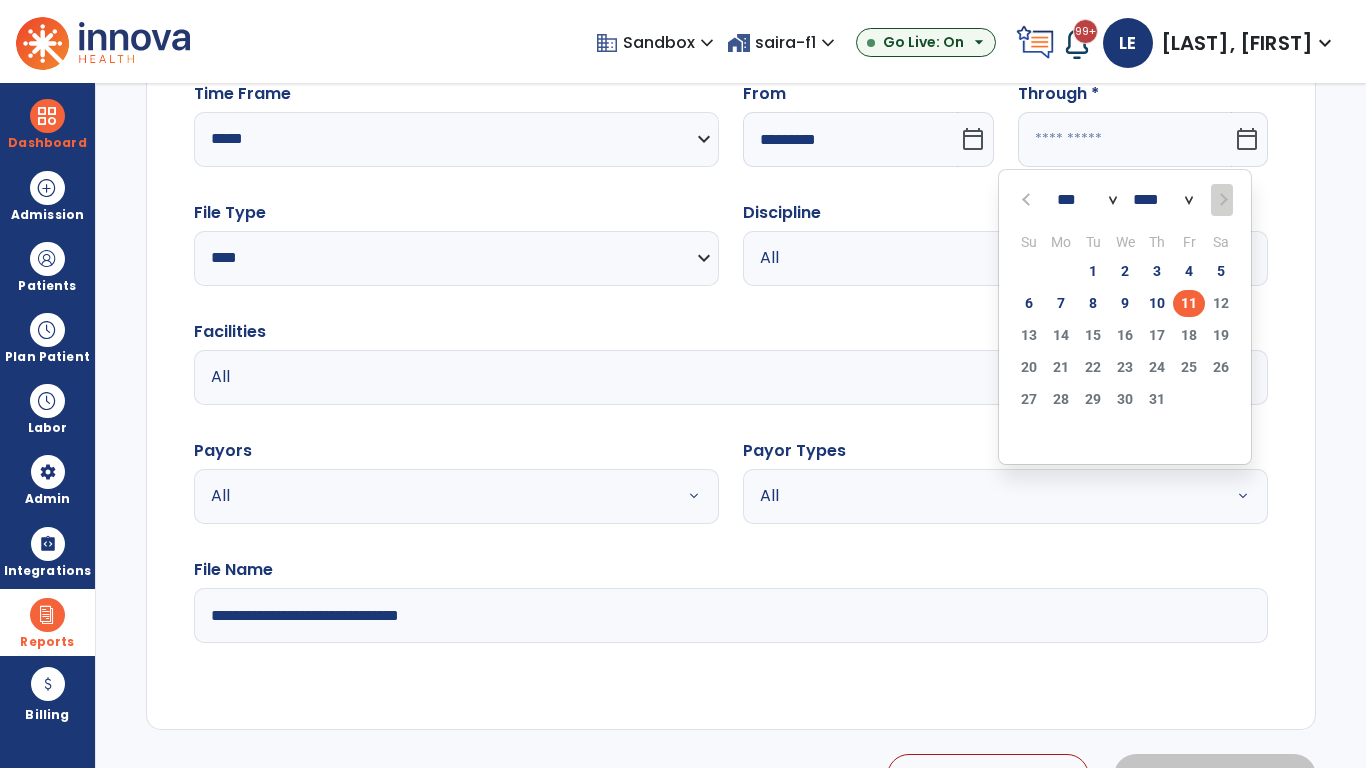select on "*" 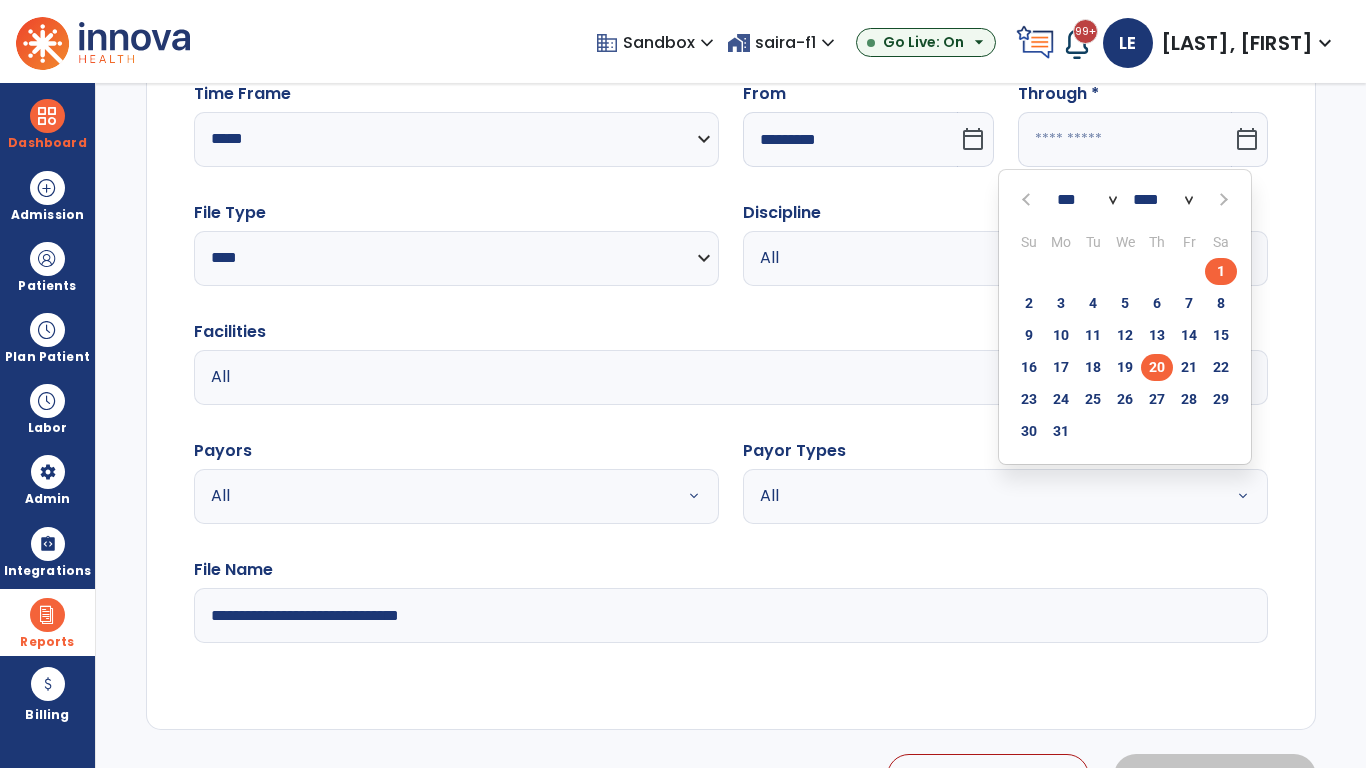 click on "20" 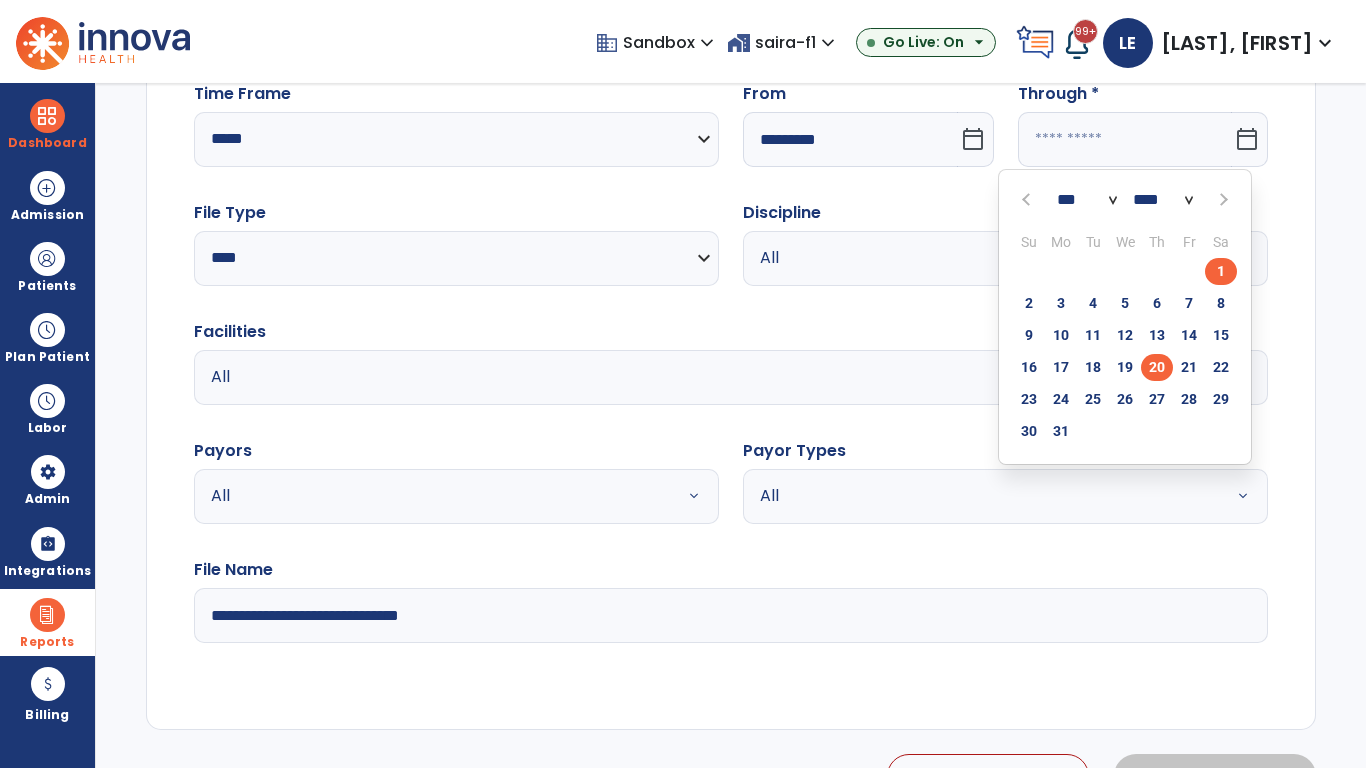 type on "**********" 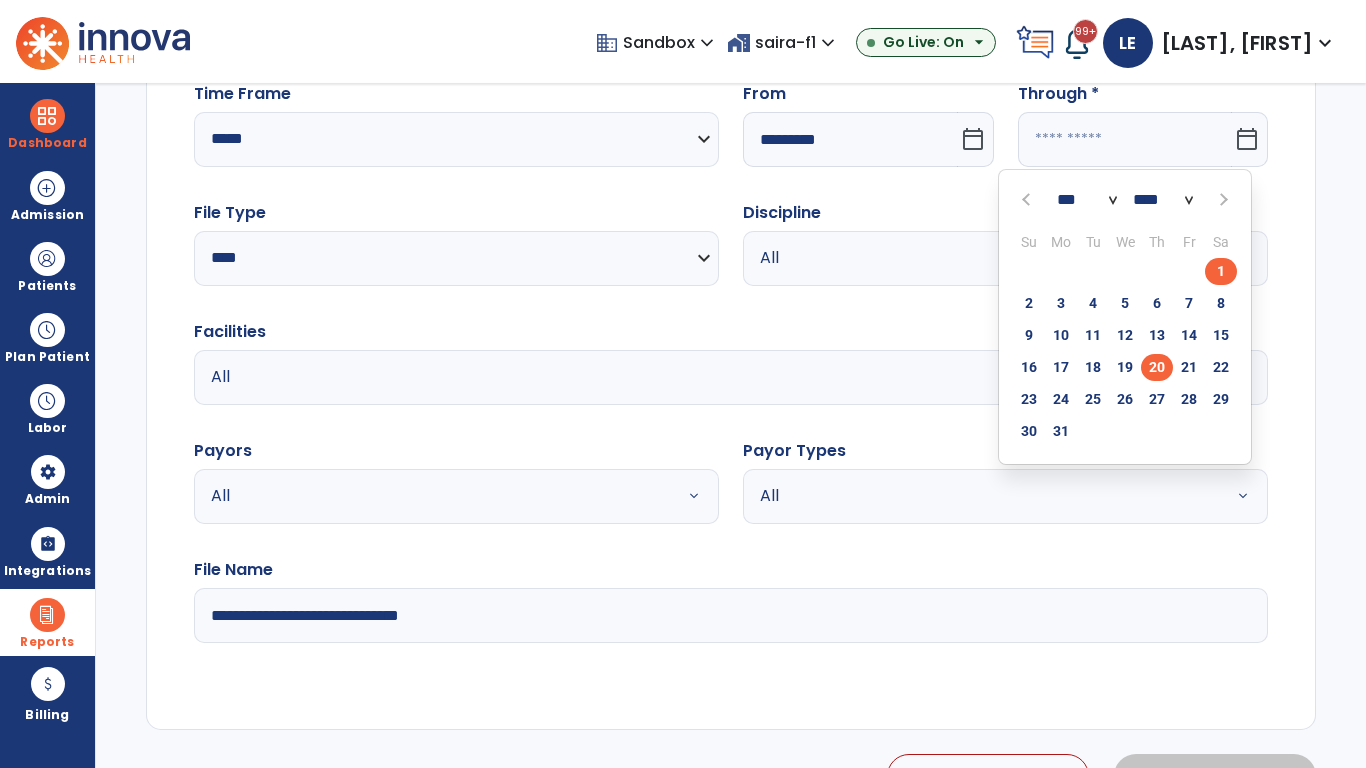 type on "*********" 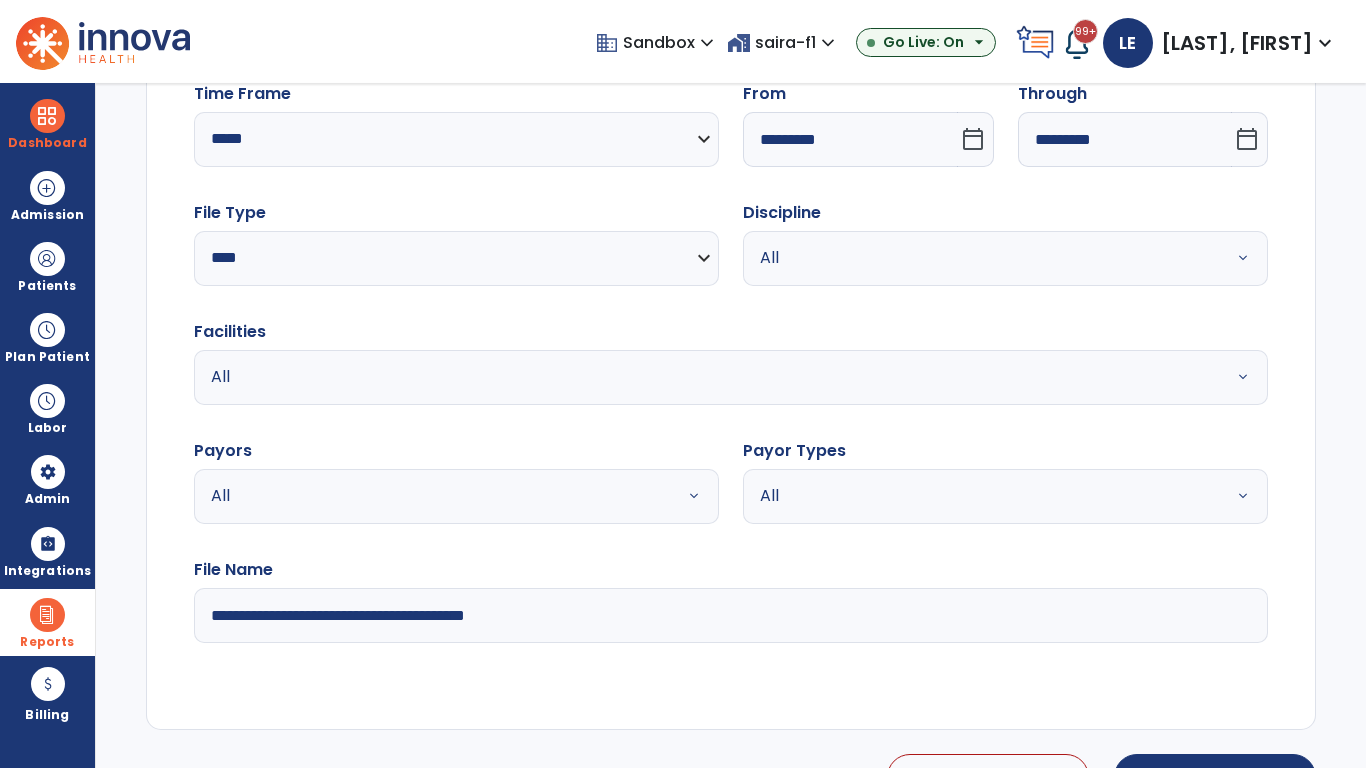 click on "All" at bounding box center [981, 258] 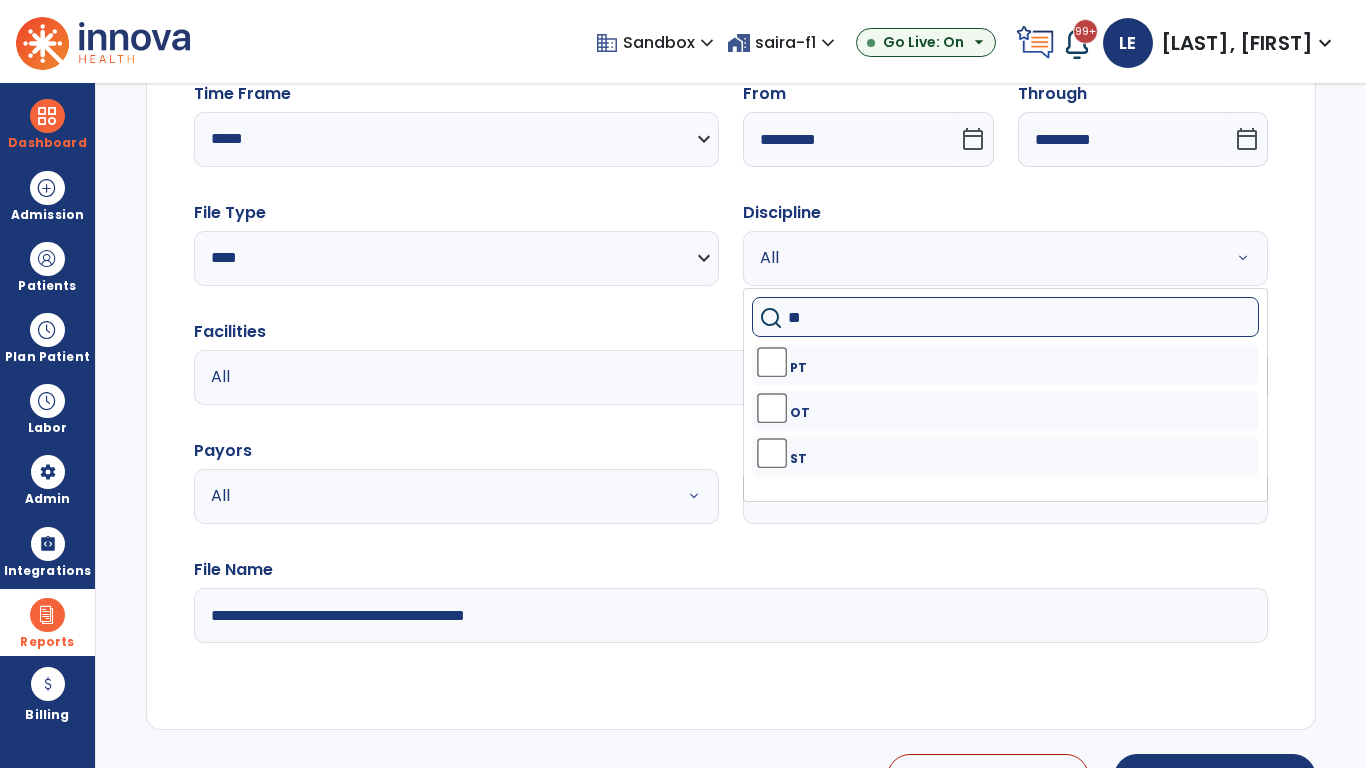 type on "**" 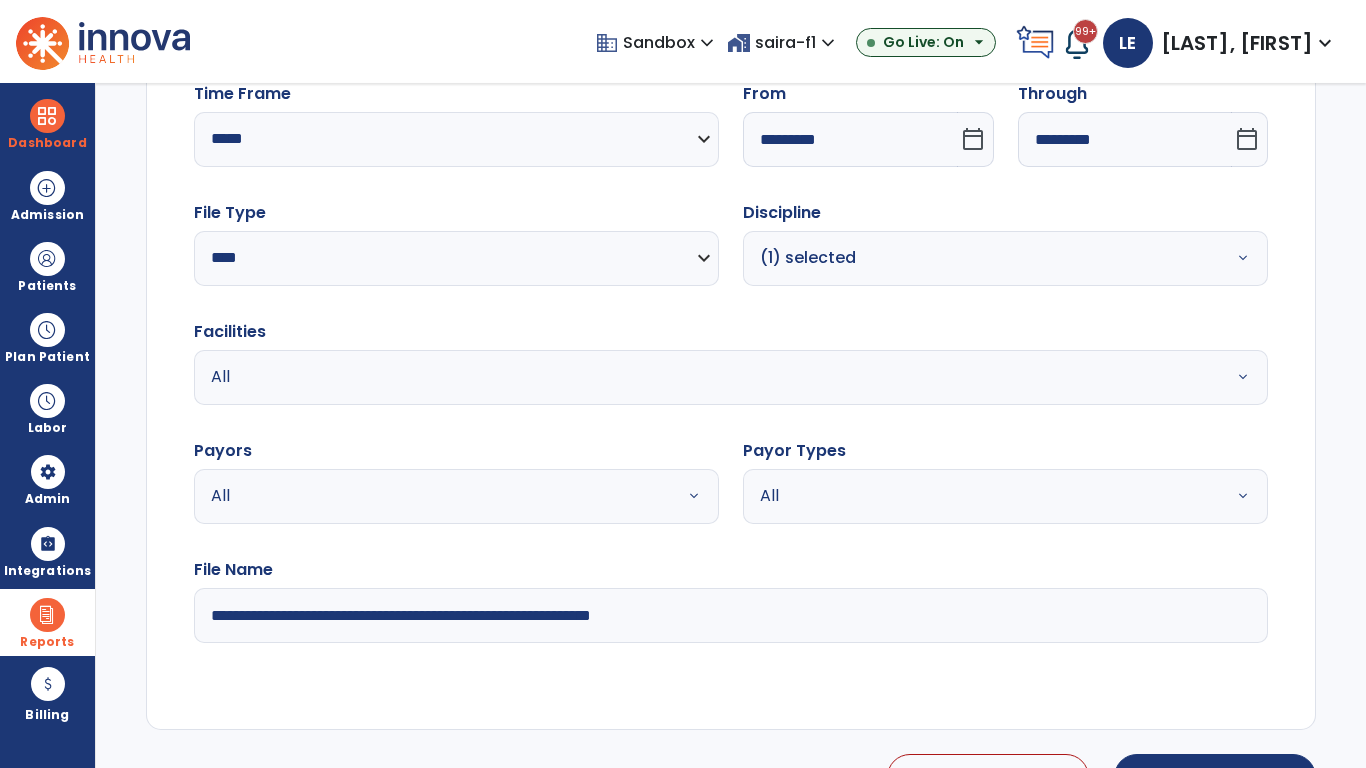 type on "**********" 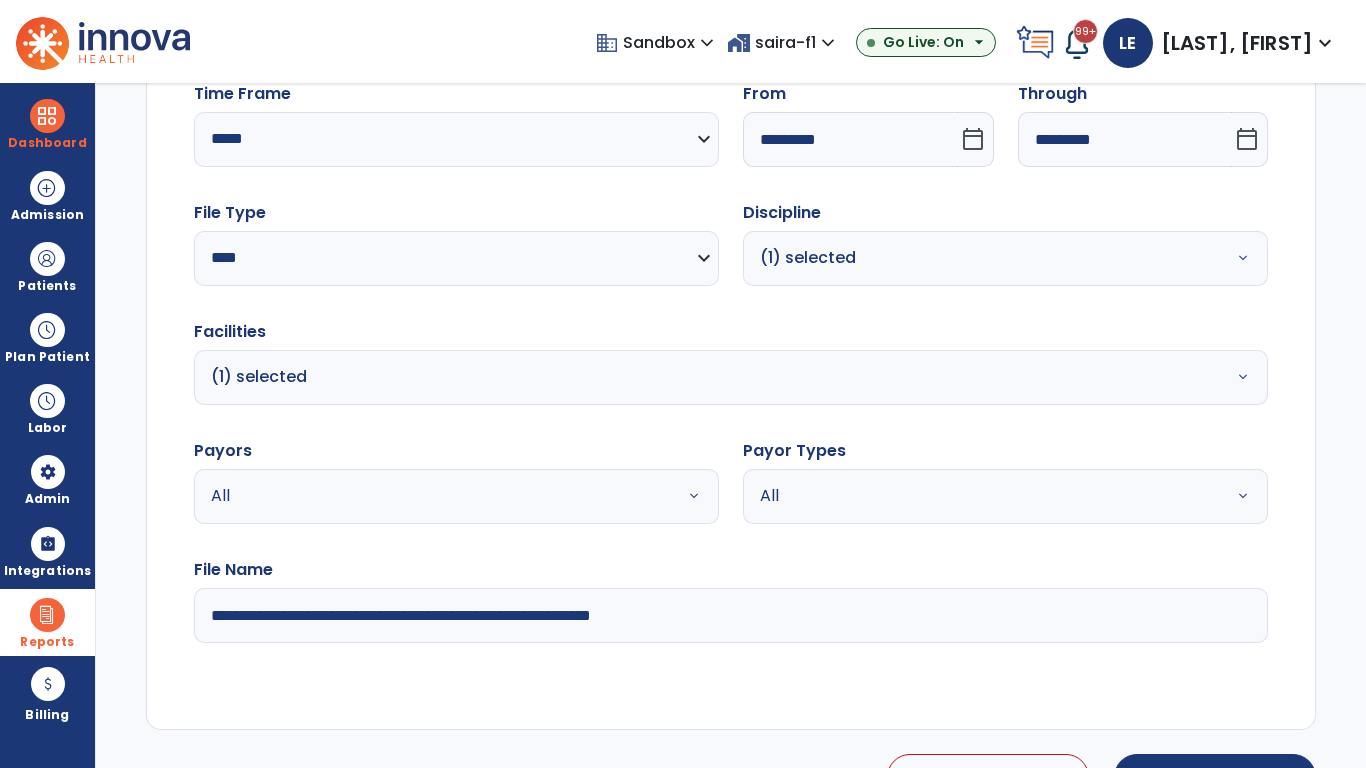 click on "All" at bounding box center [432, 496] 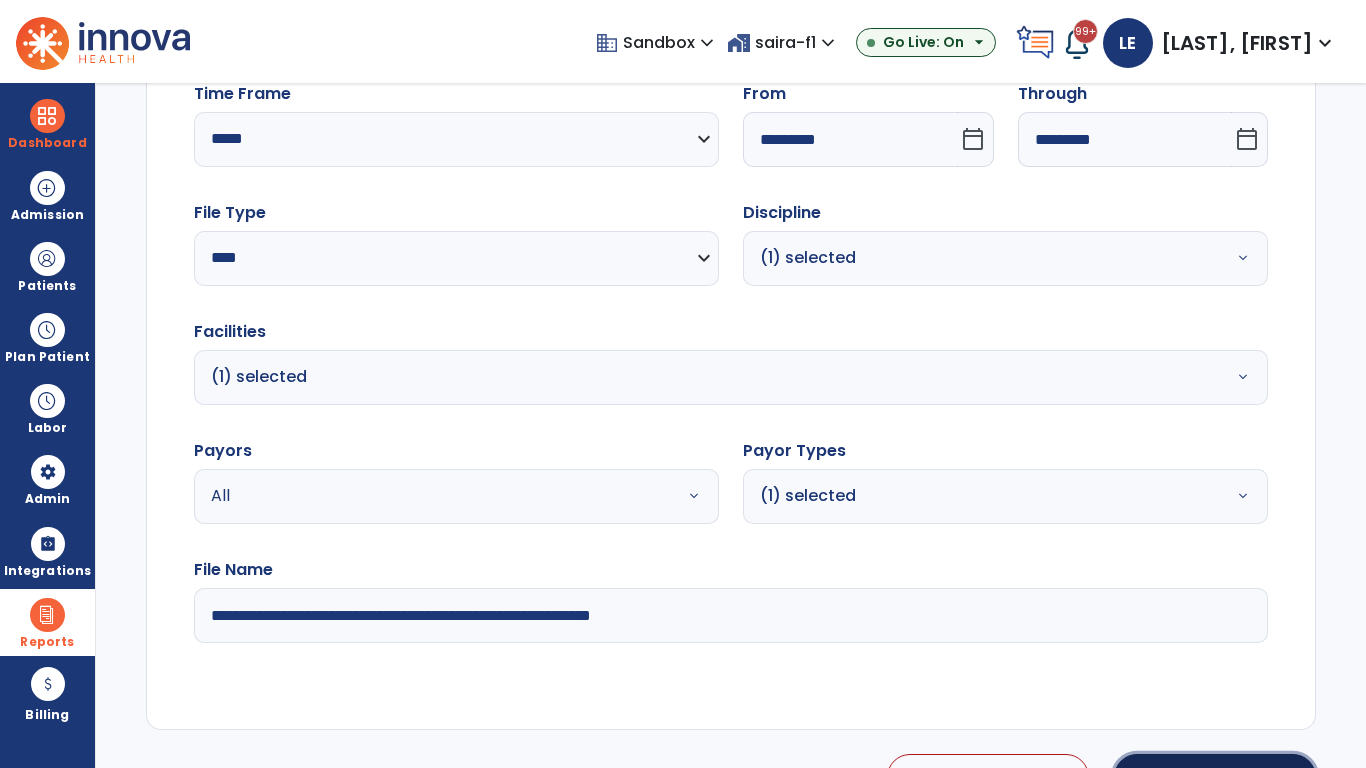 click on "Generate Report" 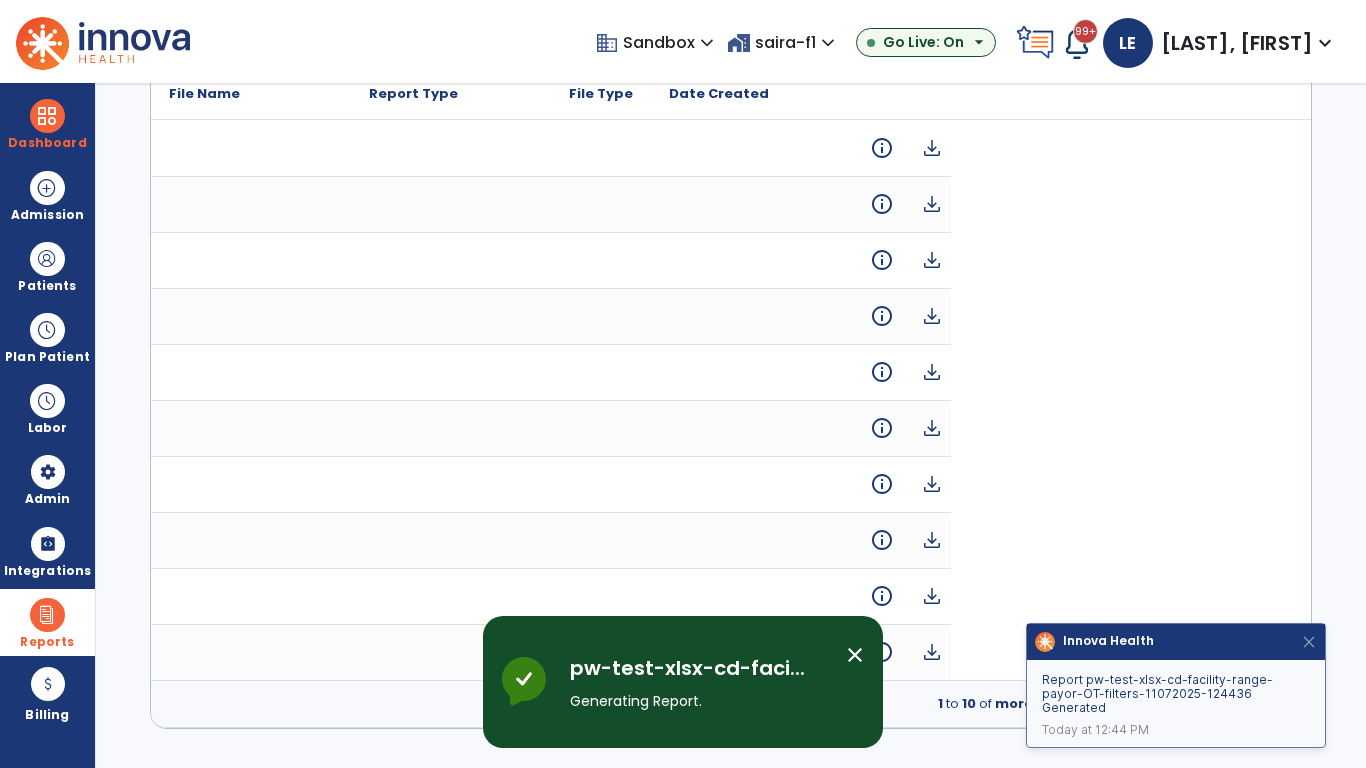 scroll, scrollTop: 0, scrollLeft: 0, axis: both 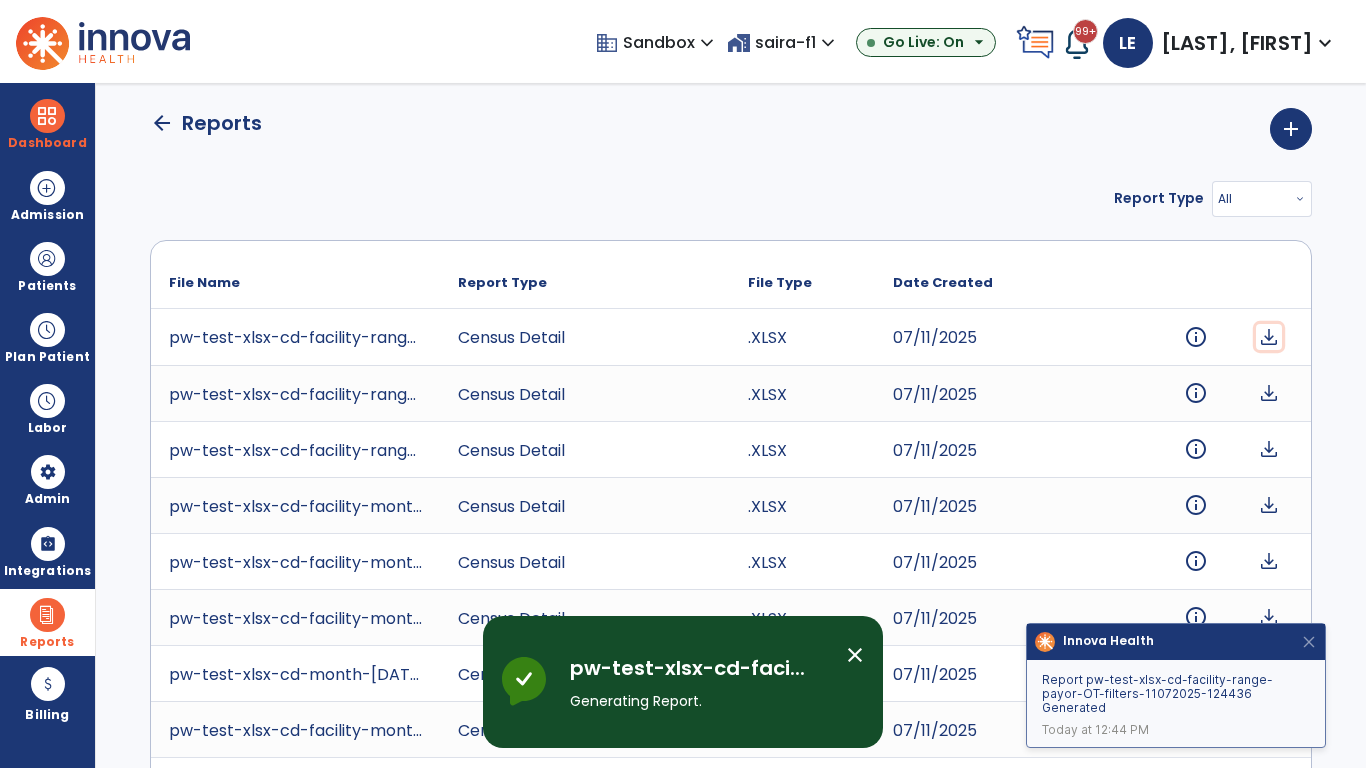 click on "download" 